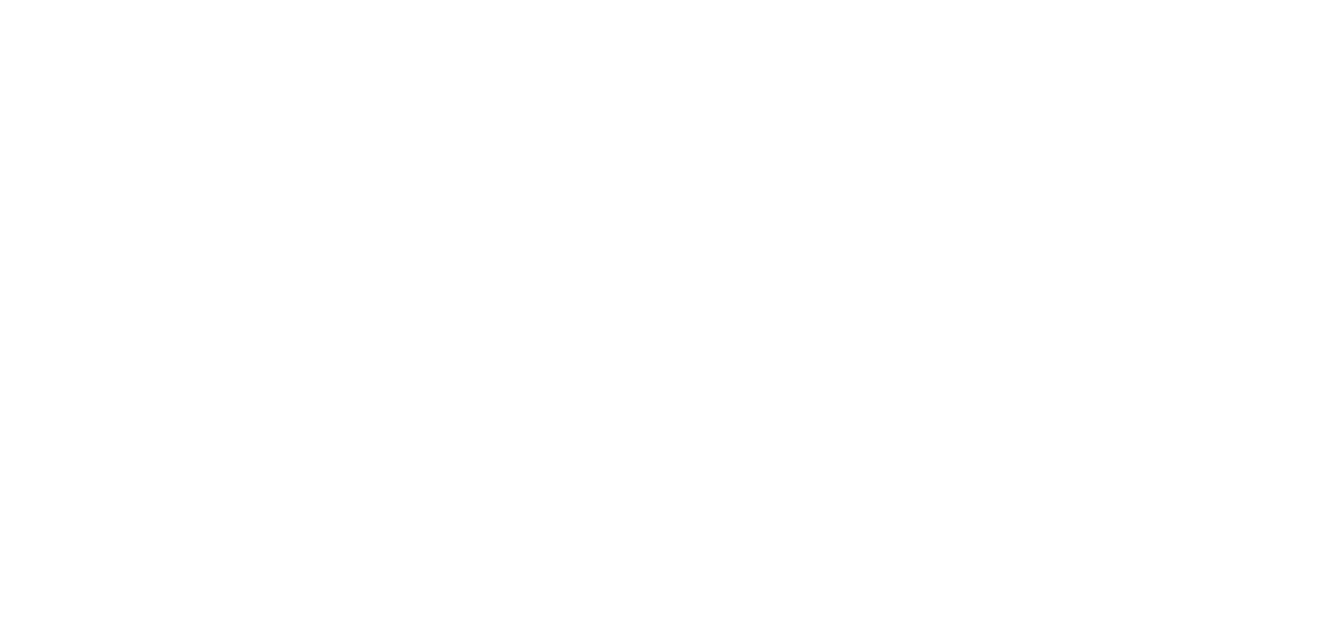 scroll, scrollTop: 0, scrollLeft: 0, axis: both 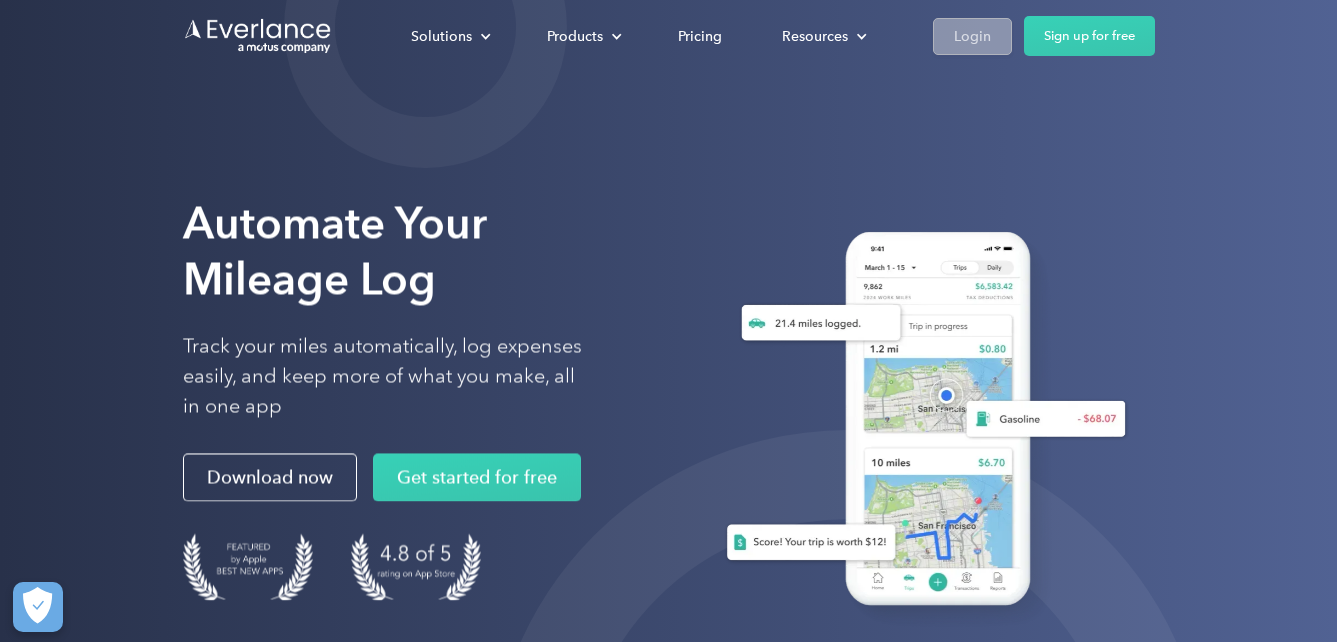 click on "Login" at bounding box center (972, 36) 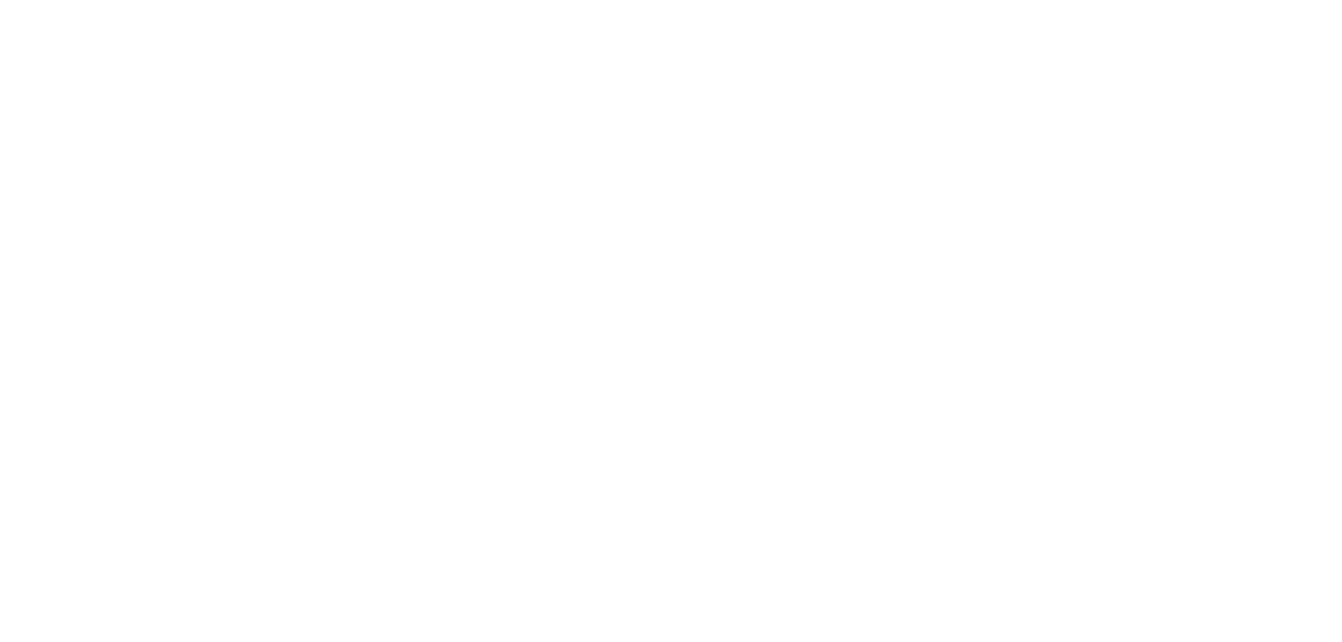 scroll, scrollTop: 0, scrollLeft: 0, axis: both 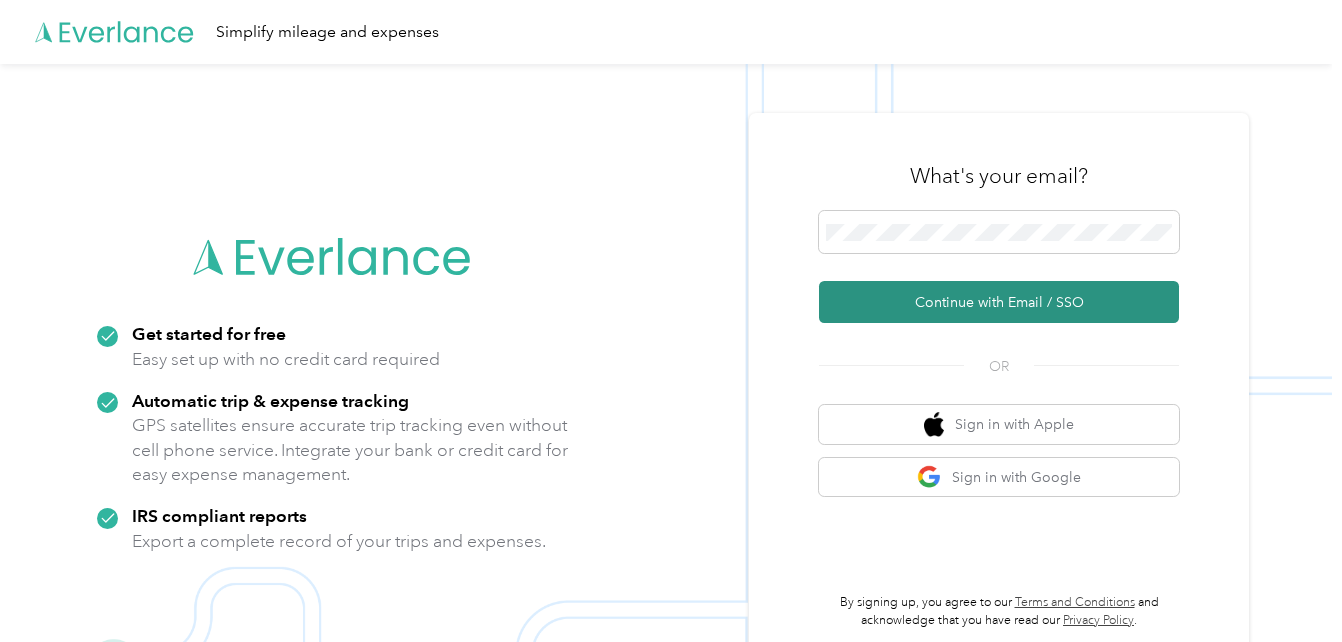 click on "Continue with Email / SSO" at bounding box center [999, 302] 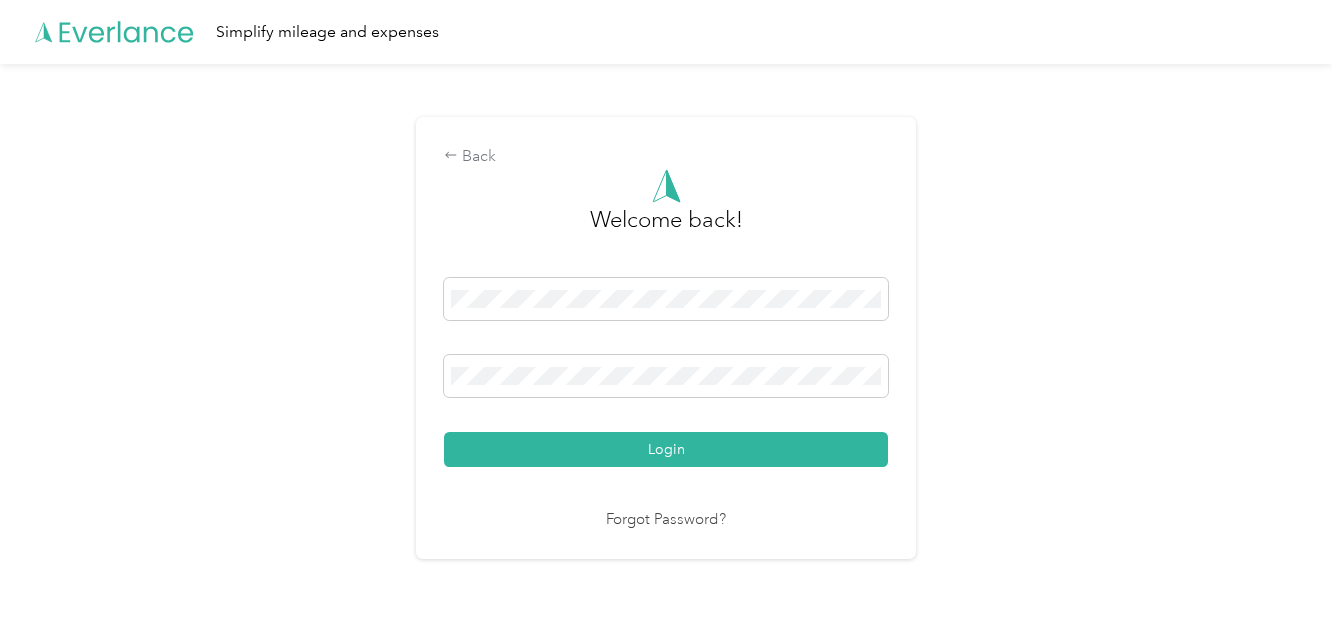 click on "Login" at bounding box center (666, 449) 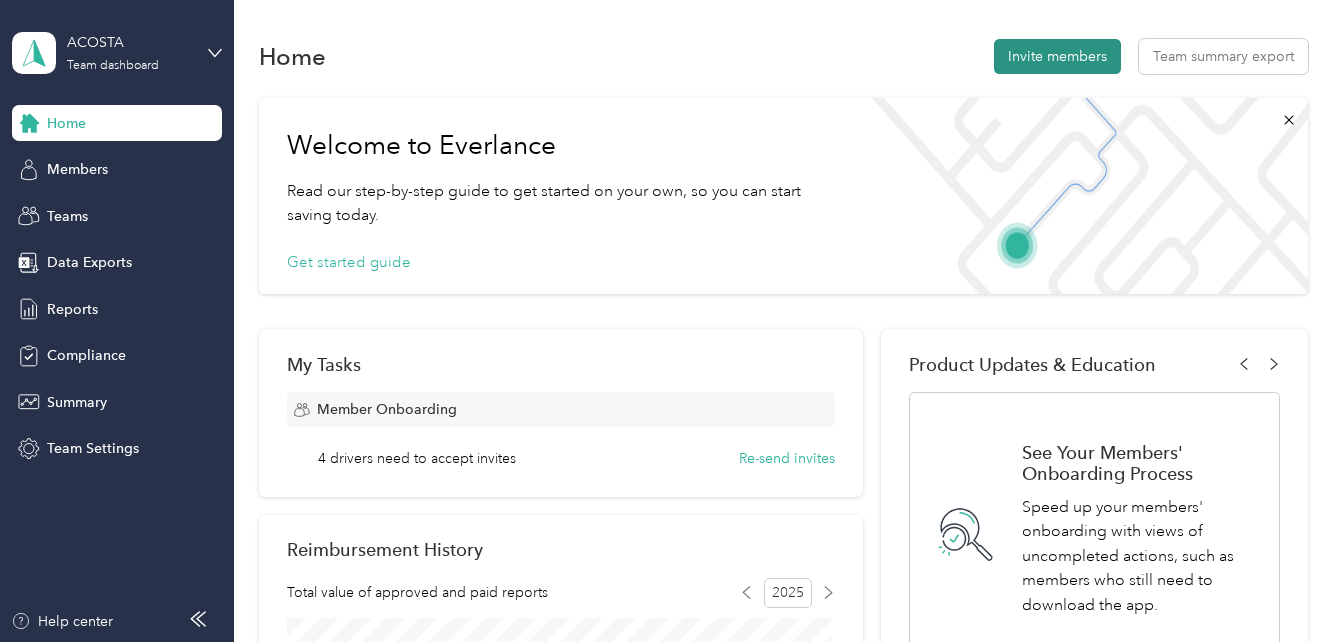 click on "Invite members" at bounding box center (1057, 56) 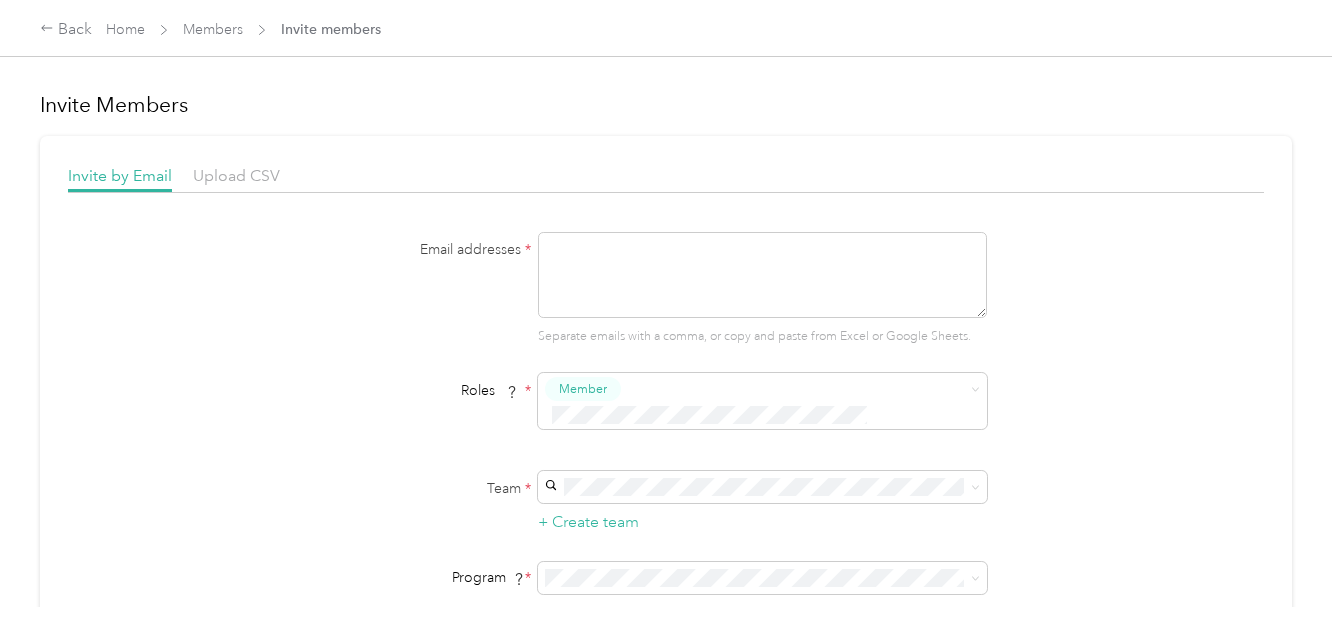 paste on "[EMAIL]" 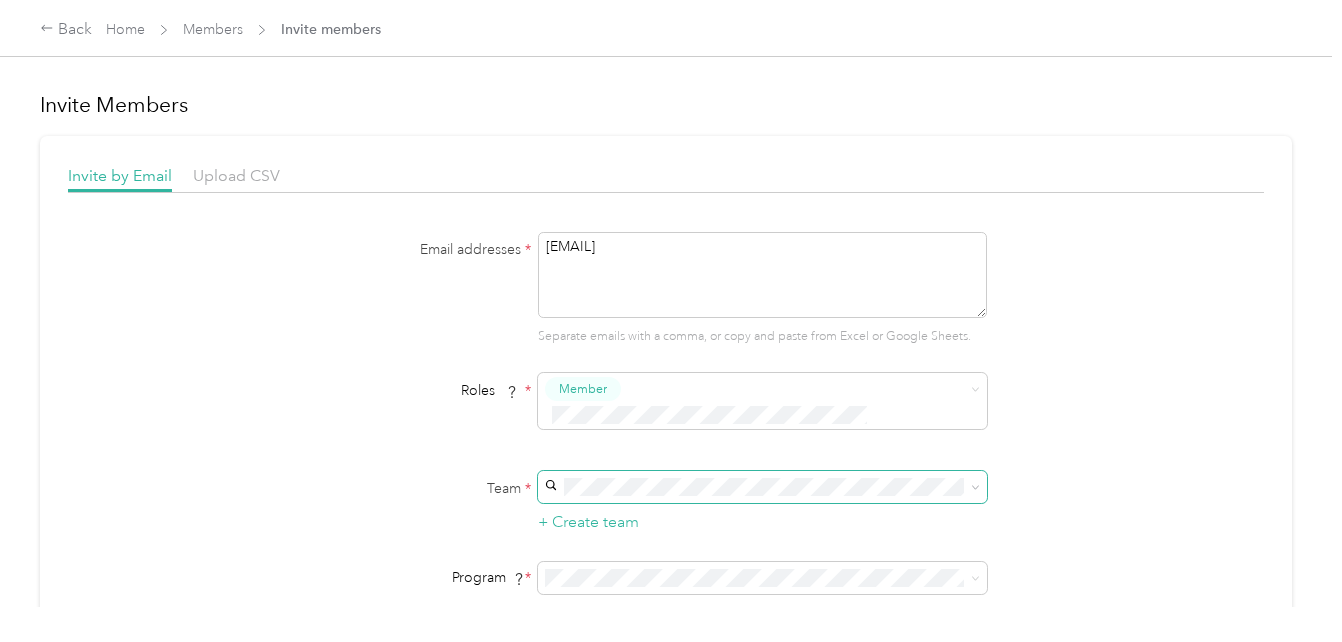 type on "[EMAIL]" 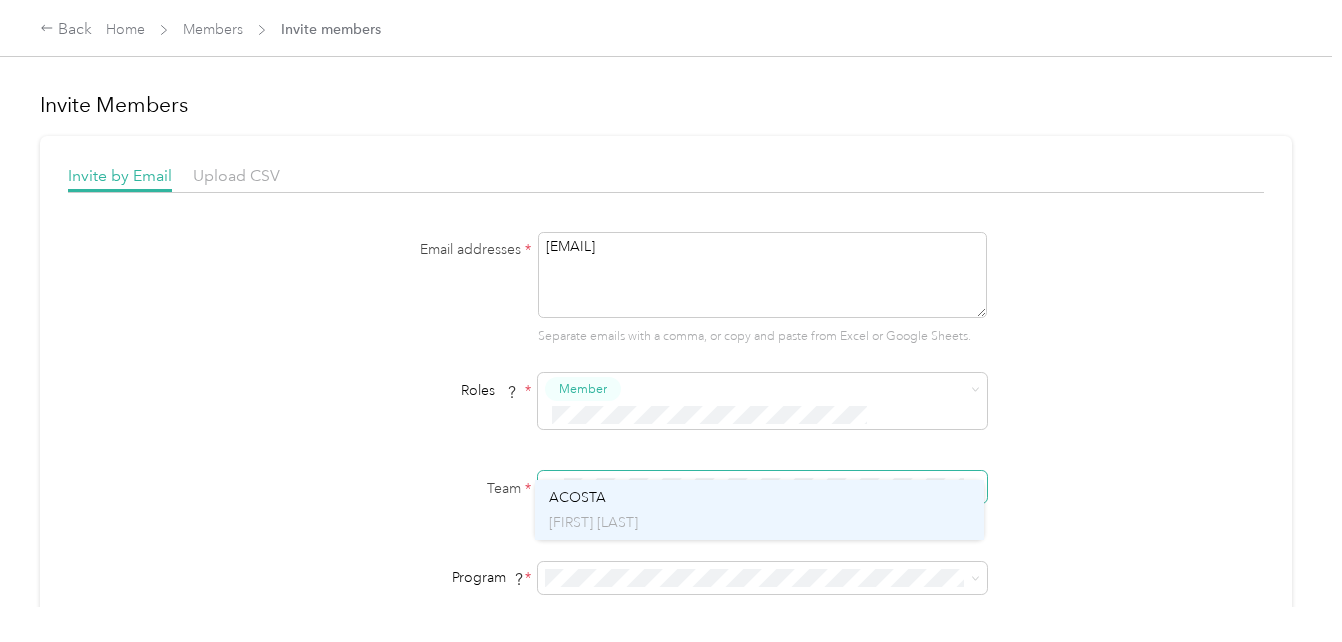 click on "[LAST] [FIRST] [LAST]" at bounding box center [759, 510] 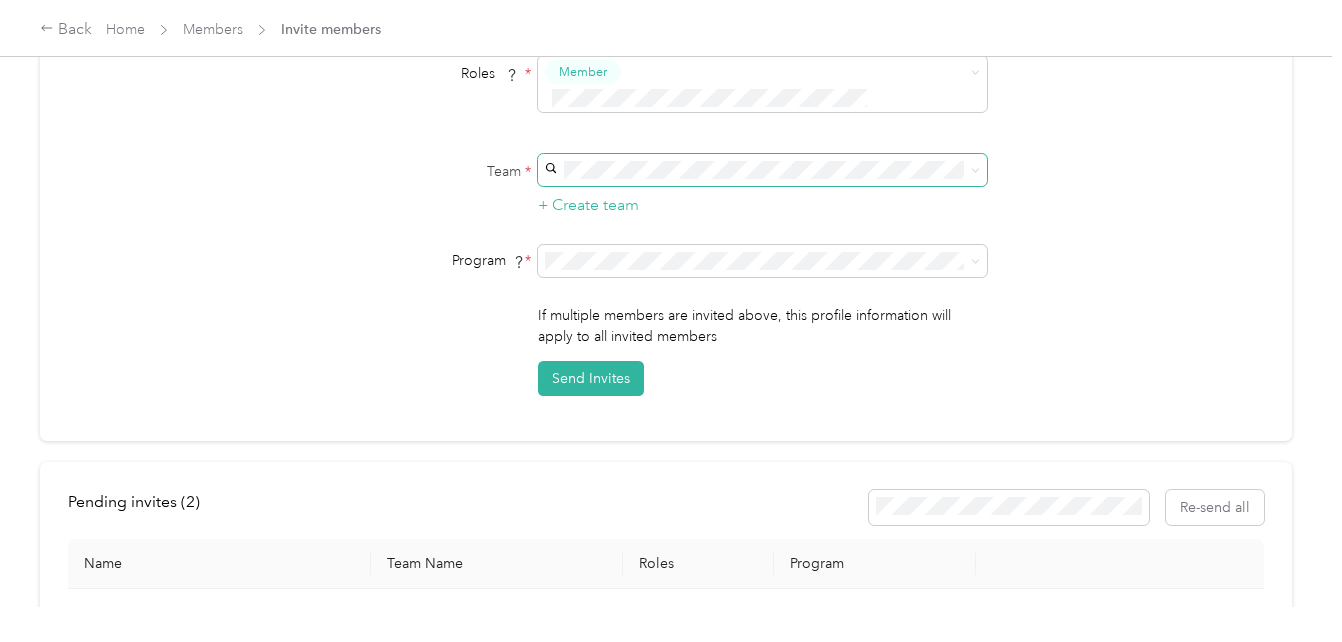 scroll, scrollTop: 320, scrollLeft: 0, axis: vertical 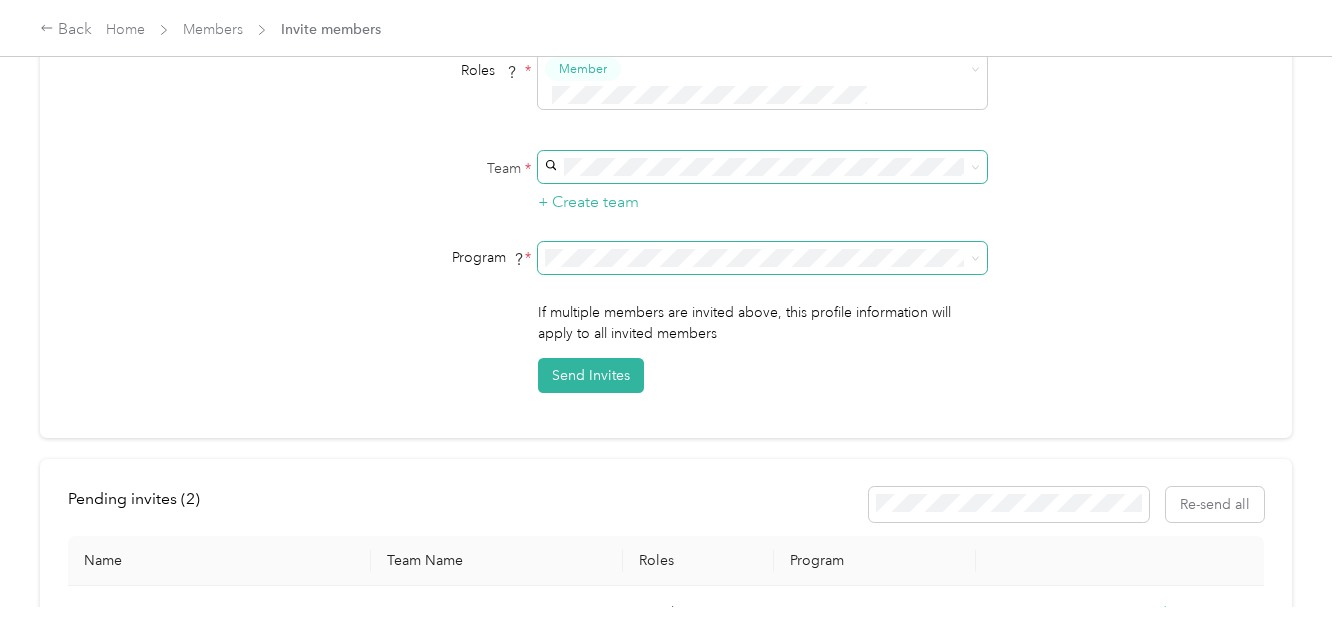 click 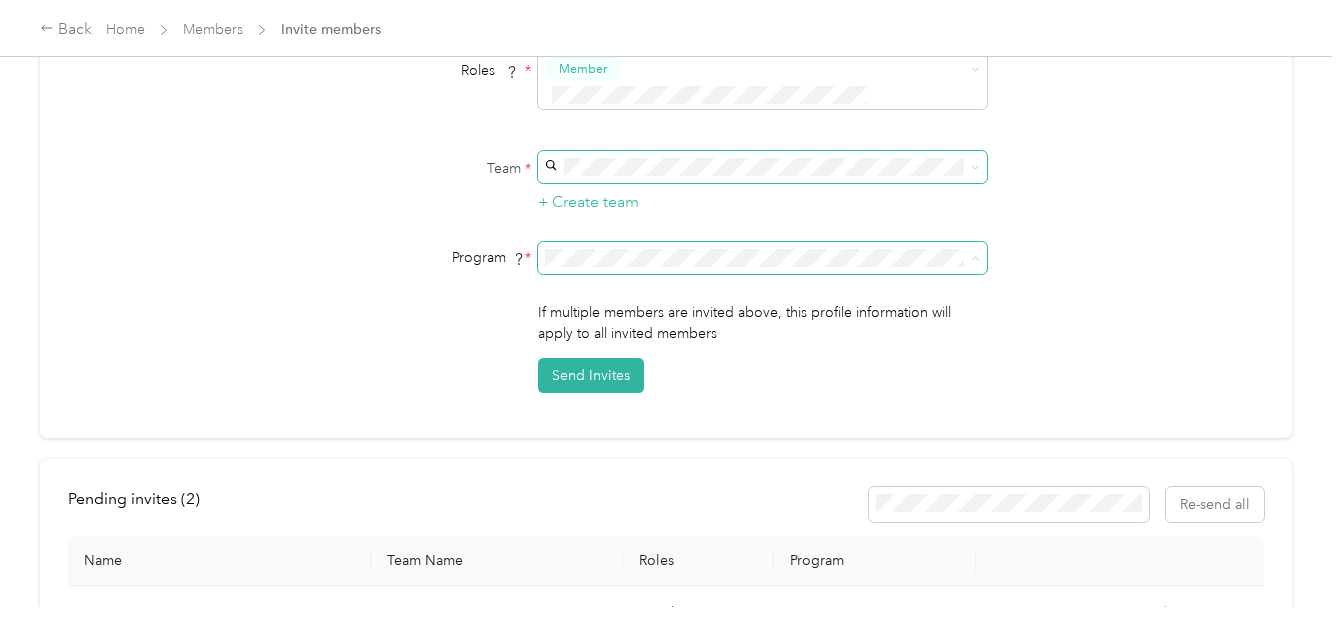 click on "Aco Rate (CPM)" at bounding box center [759, 303] 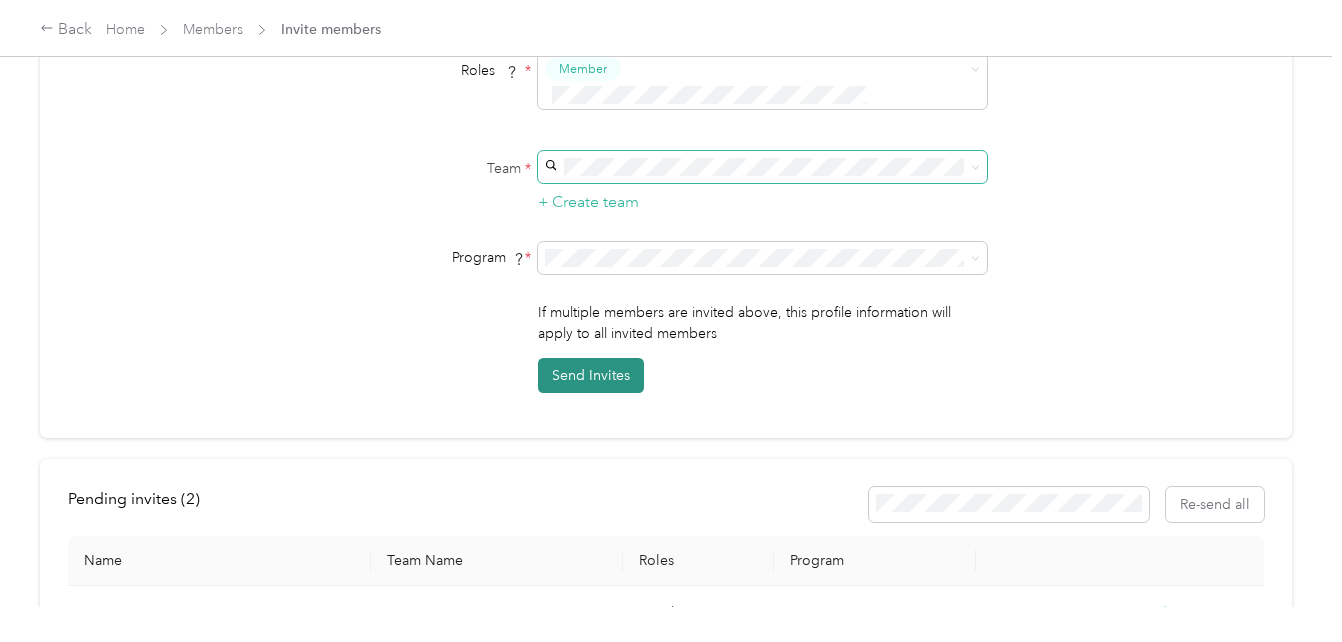 click on "Send Invites" at bounding box center (591, 375) 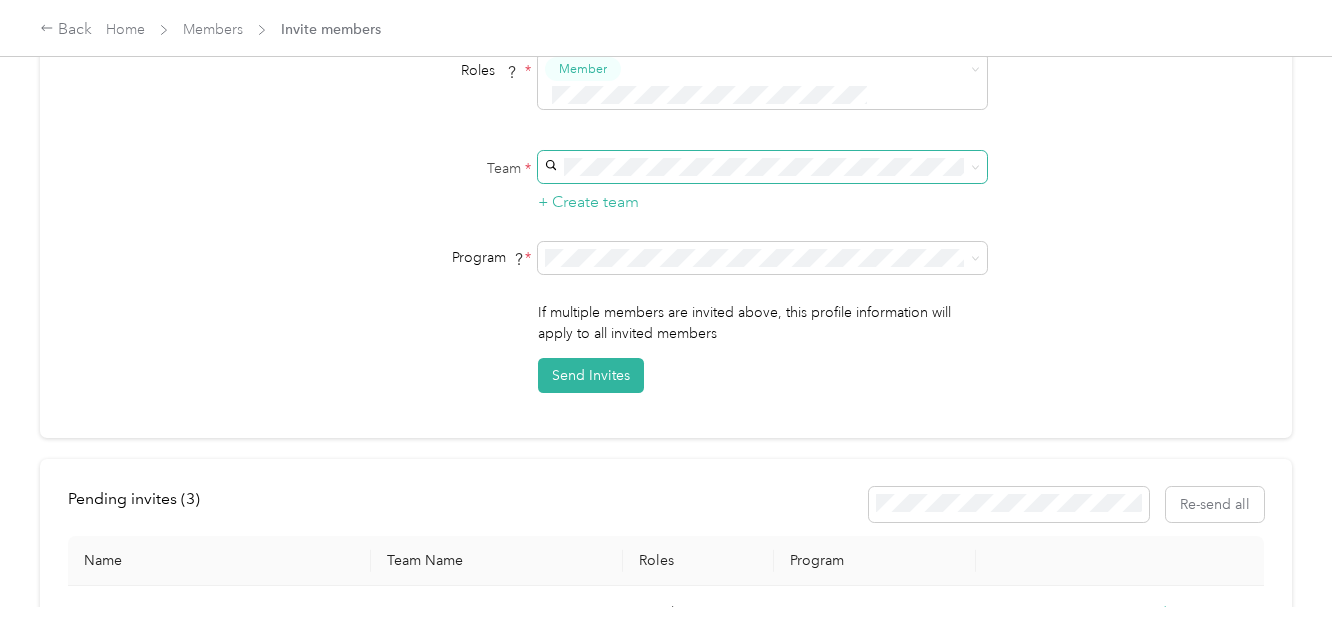 scroll, scrollTop: 0, scrollLeft: 0, axis: both 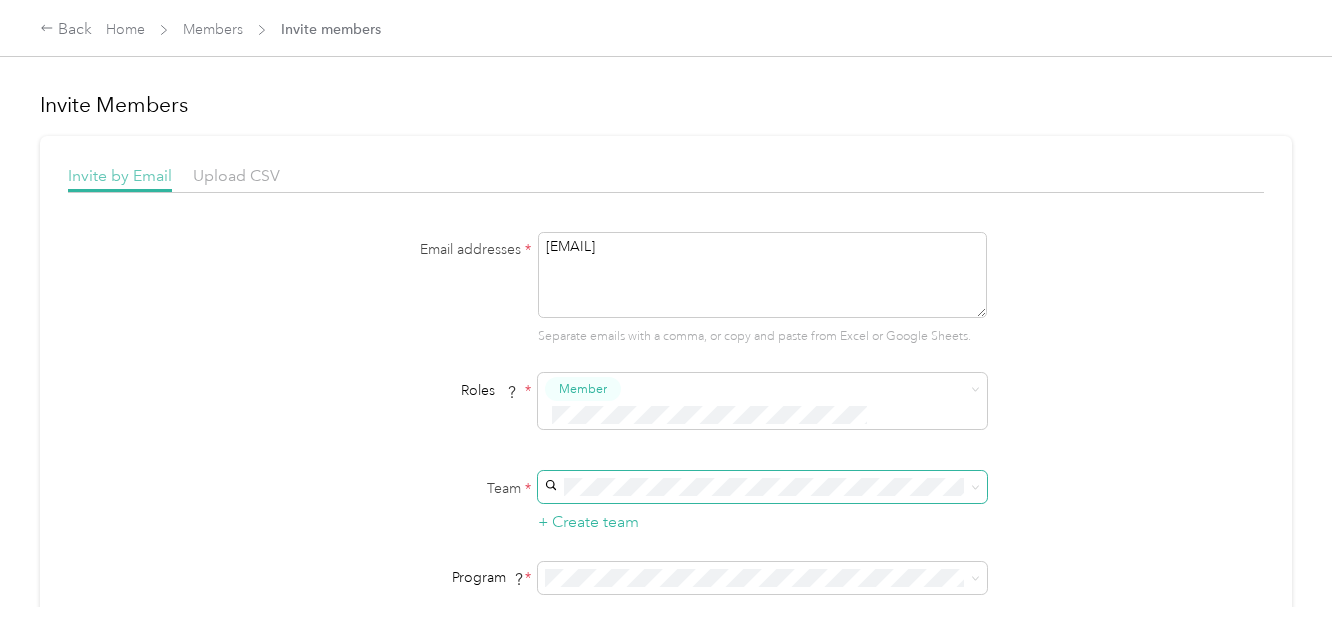 click on "Invite by Email" at bounding box center [120, 175] 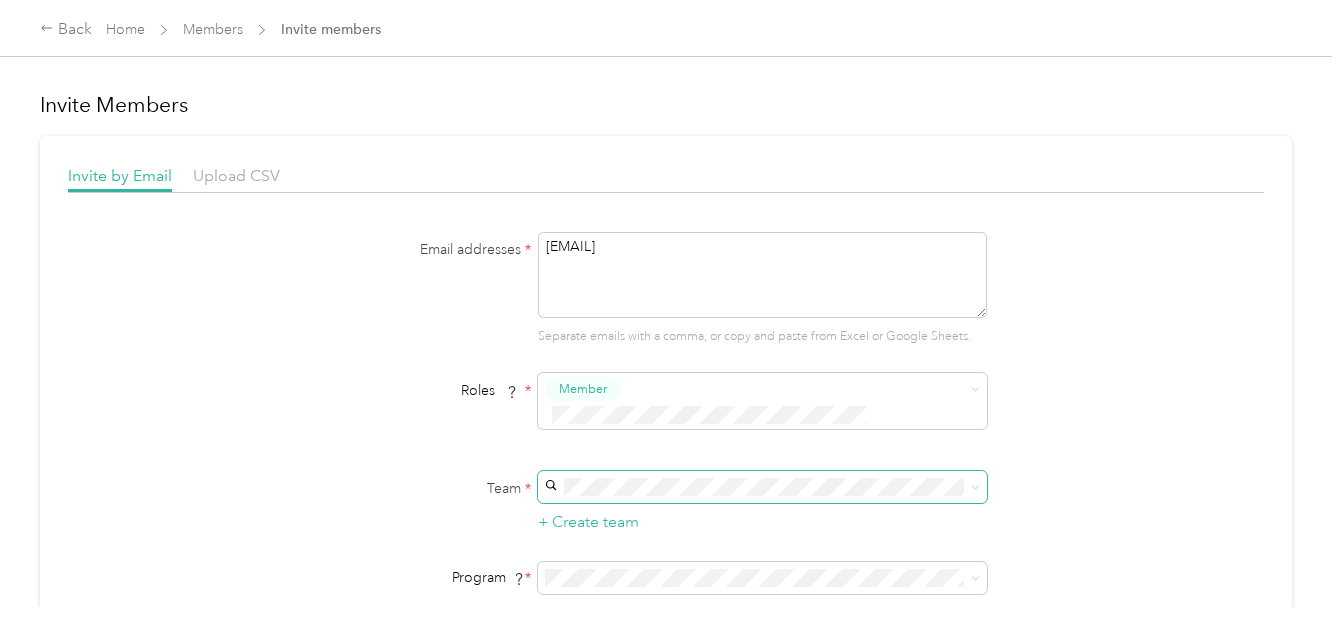 drag, startPoint x: 695, startPoint y: 244, endPoint x: 450, endPoint y: 226, distance: 245.66034 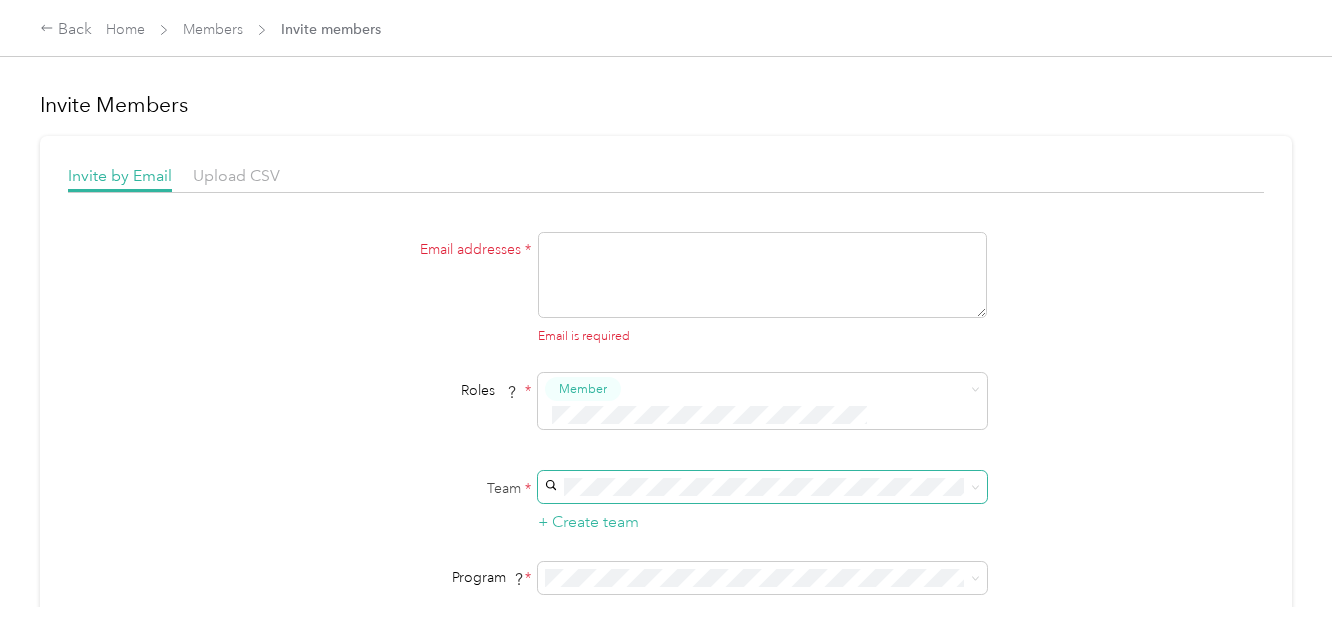 paste on "[EMAIL]" 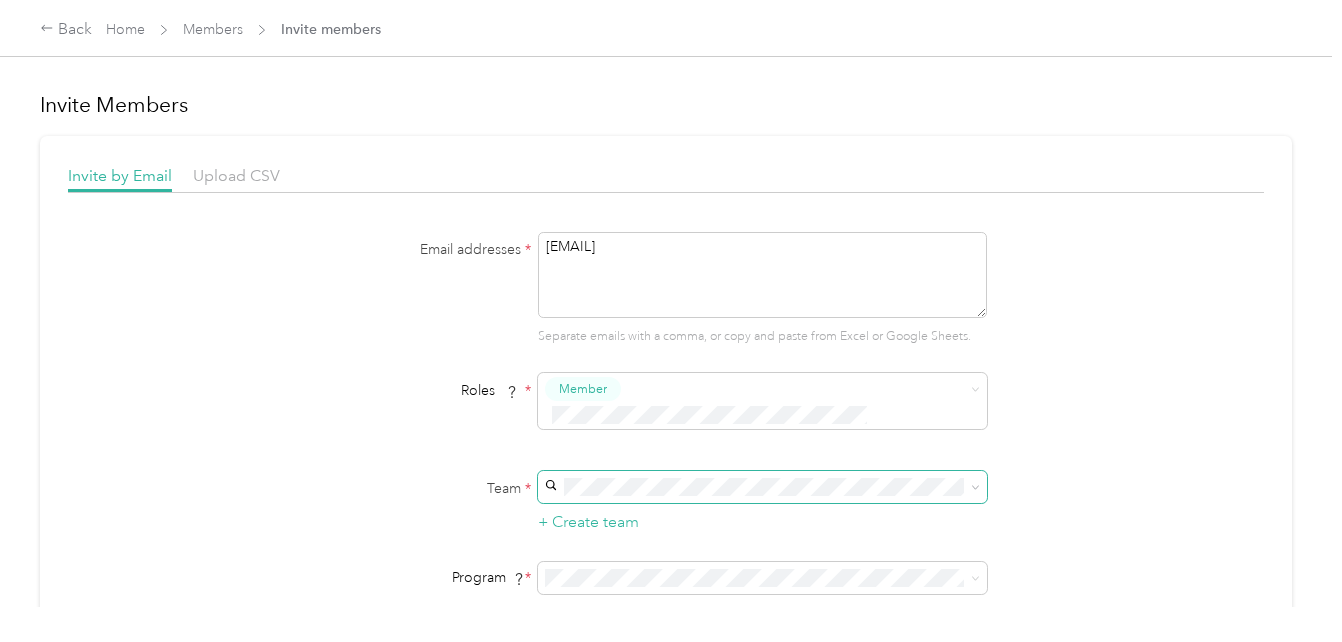 type on "[EMAIL]" 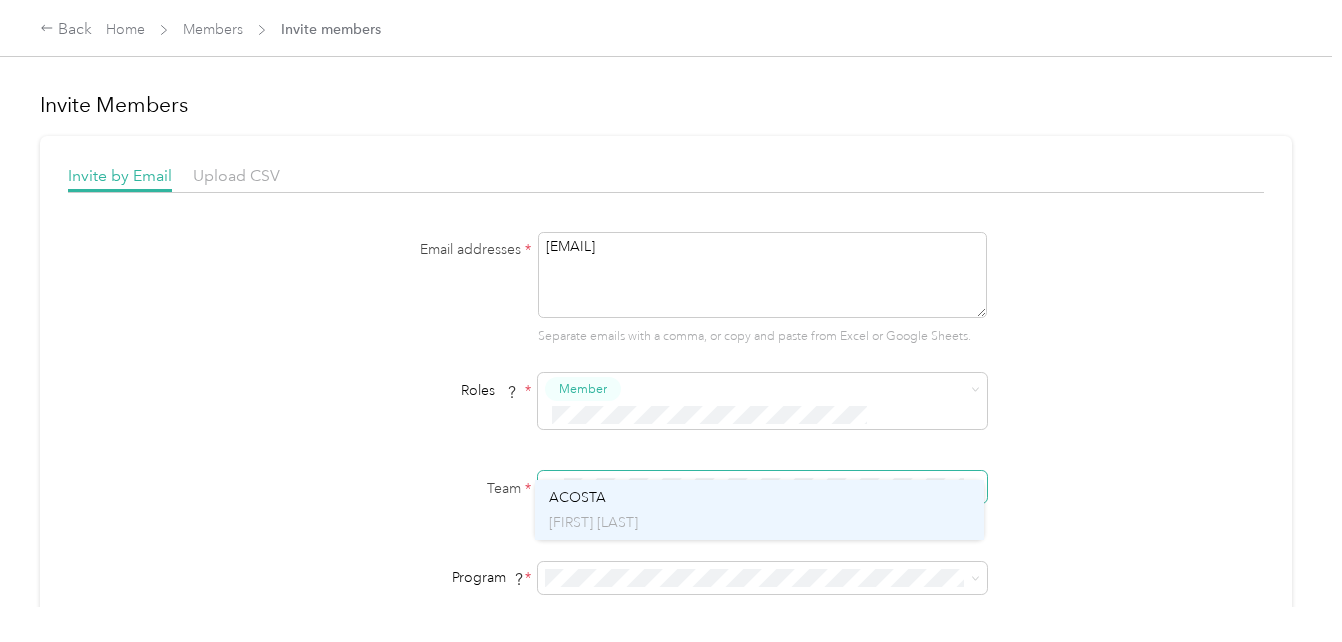 click on "[LAST] [FIRST] [LAST]" at bounding box center (759, 510) 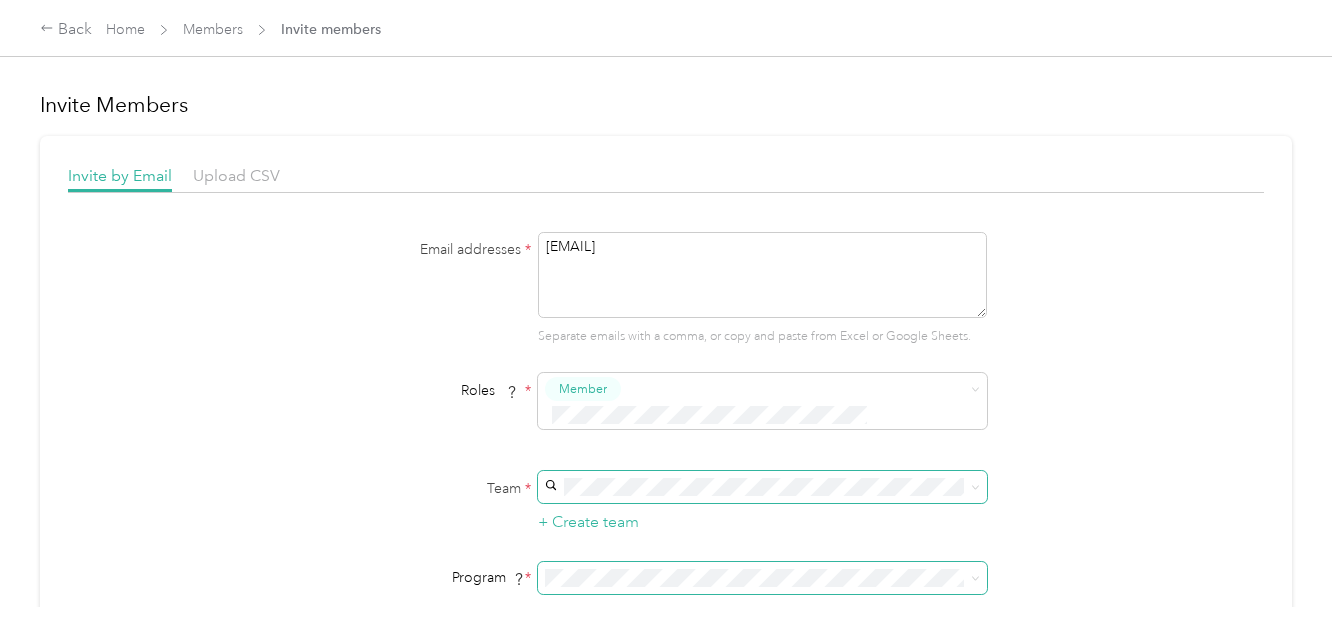 click 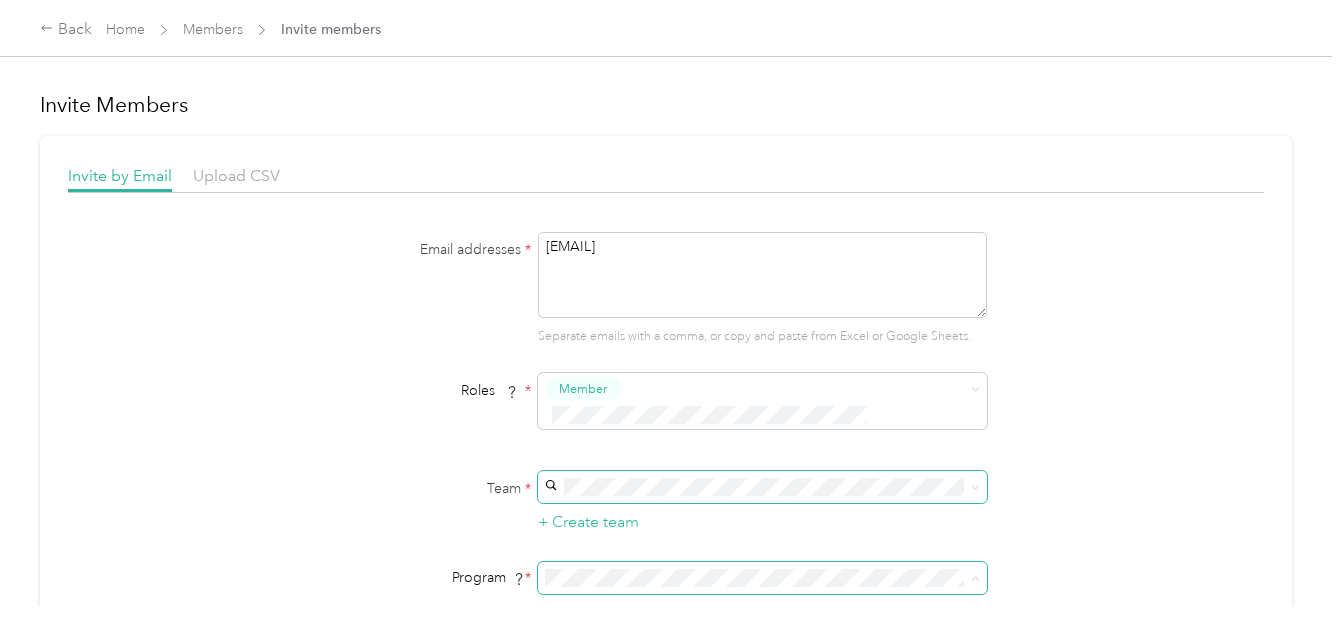 click on "Aco Rate (CPM)" at bounding box center (759, 308) 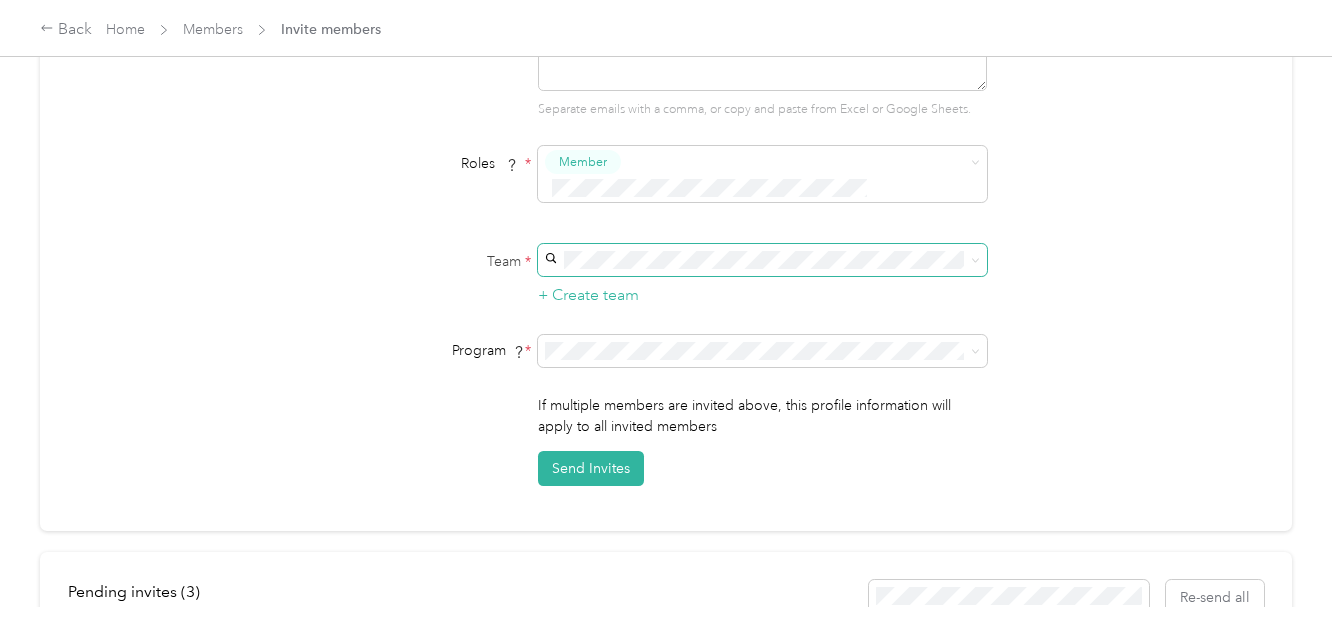 scroll, scrollTop: 277, scrollLeft: 0, axis: vertical 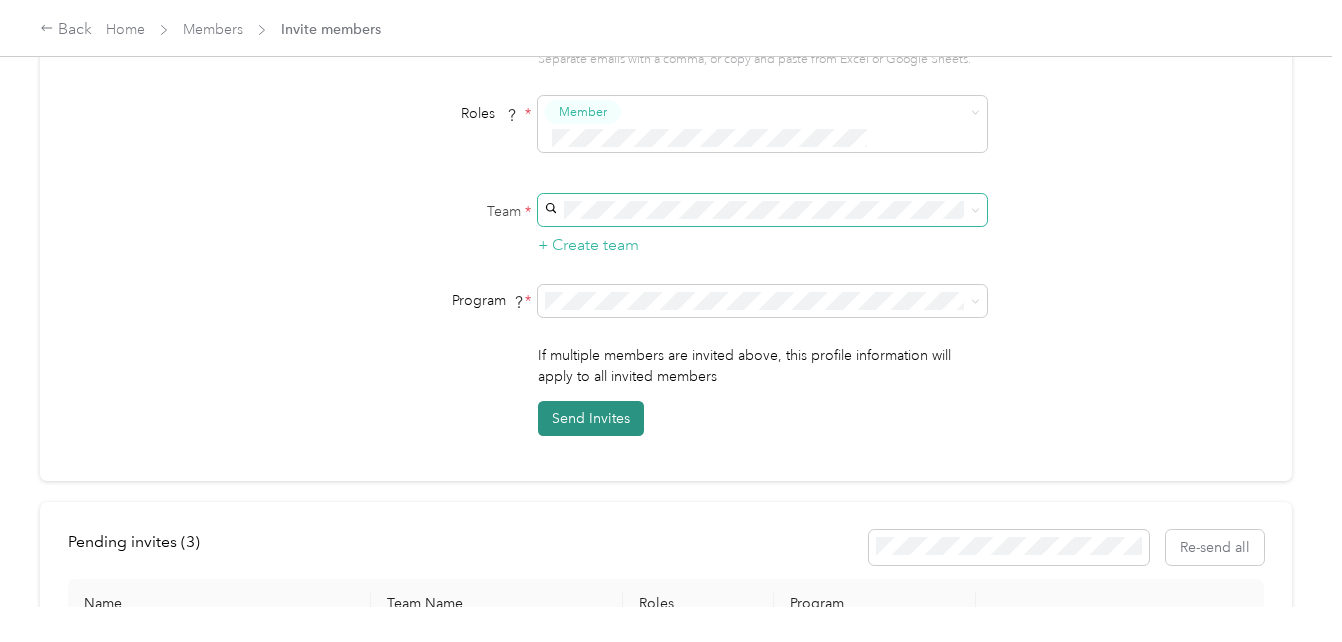 click on "Send Invites" at bounding box center [591, 418] 